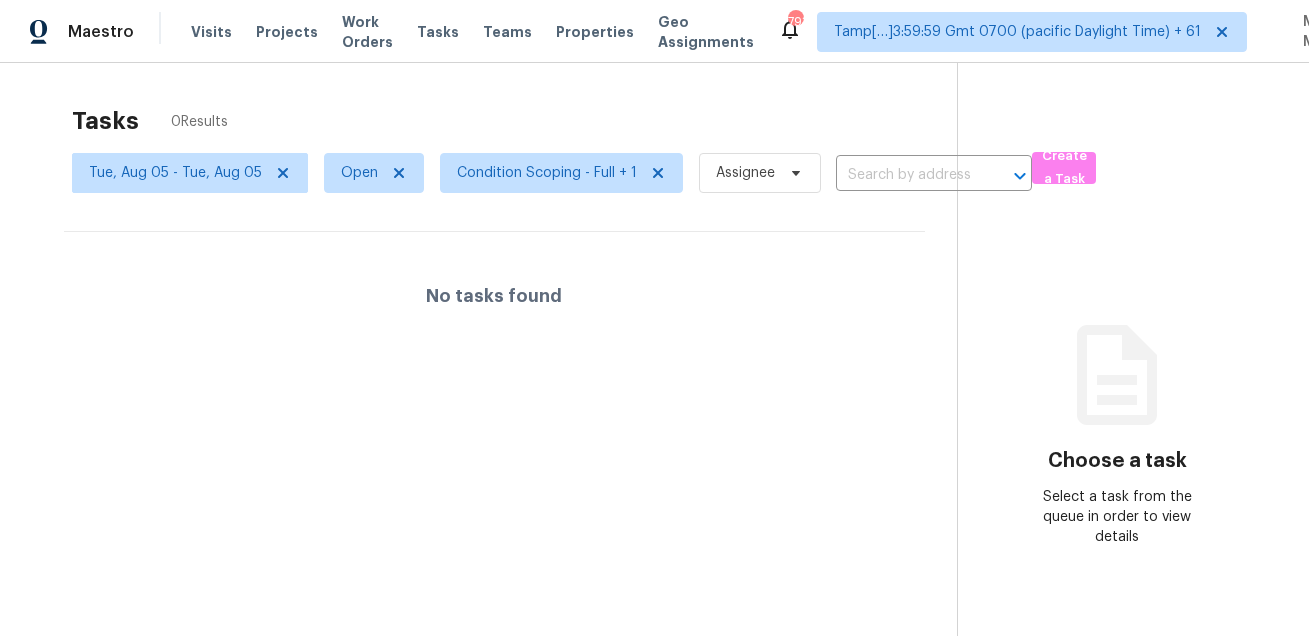 scroll, scrollTop: 0, scrollLeft: 0, axis: both 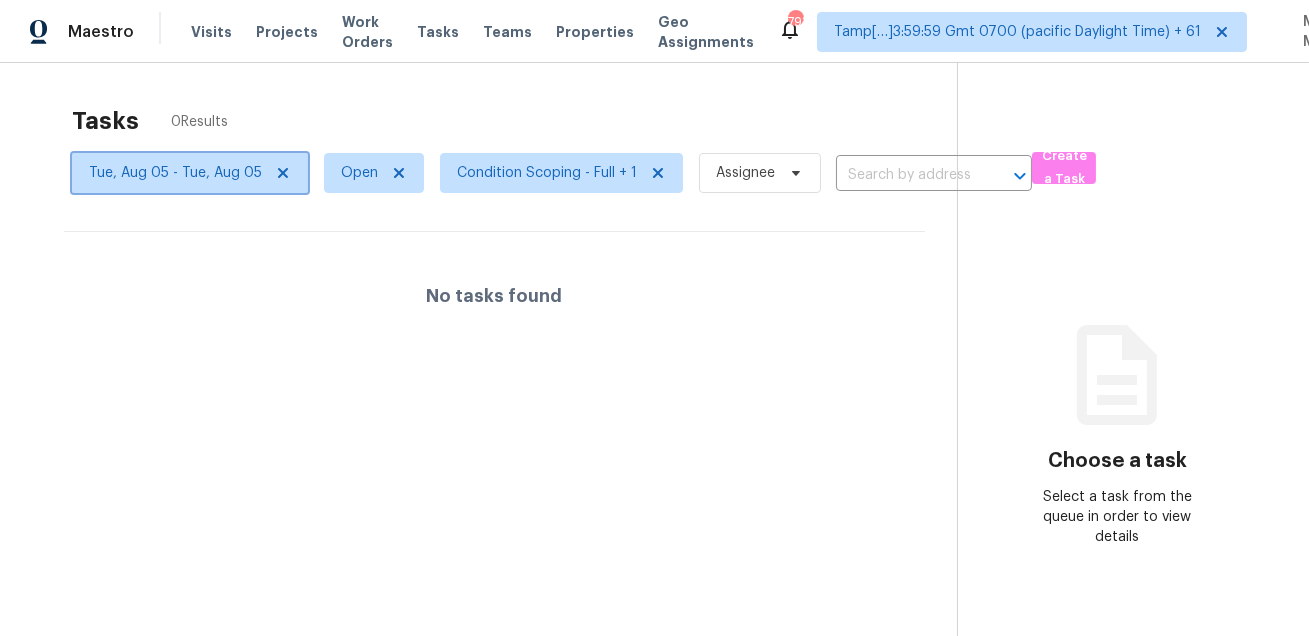 click 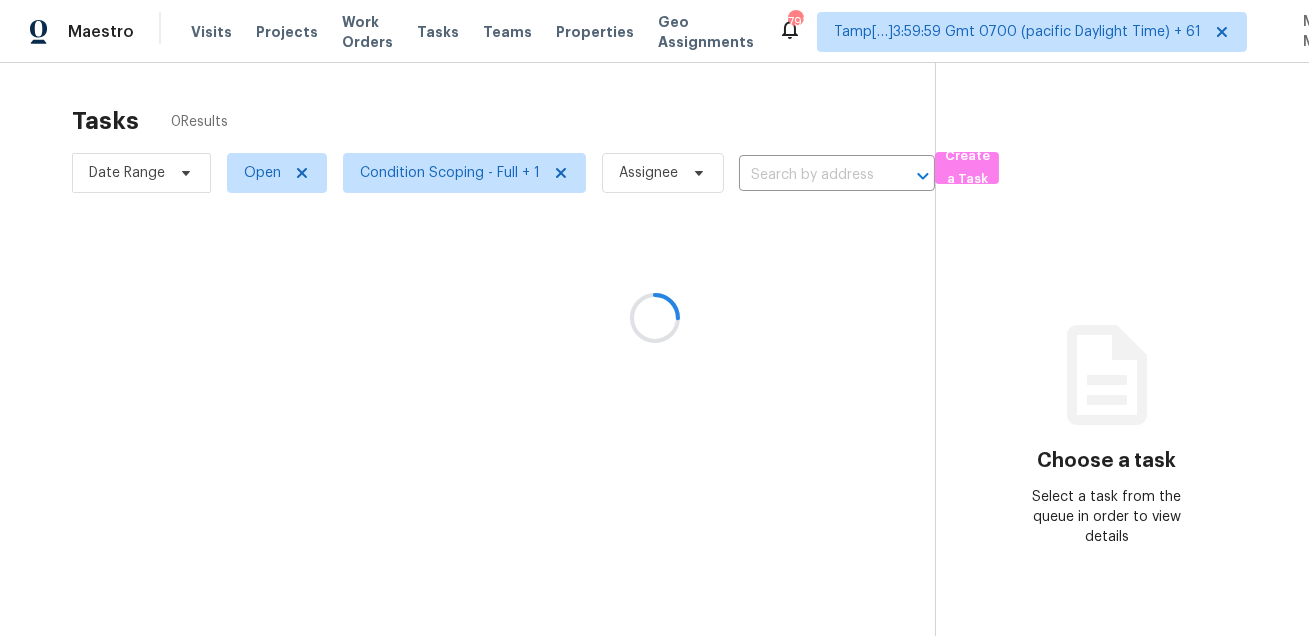 click at bounding box center (654, 318) 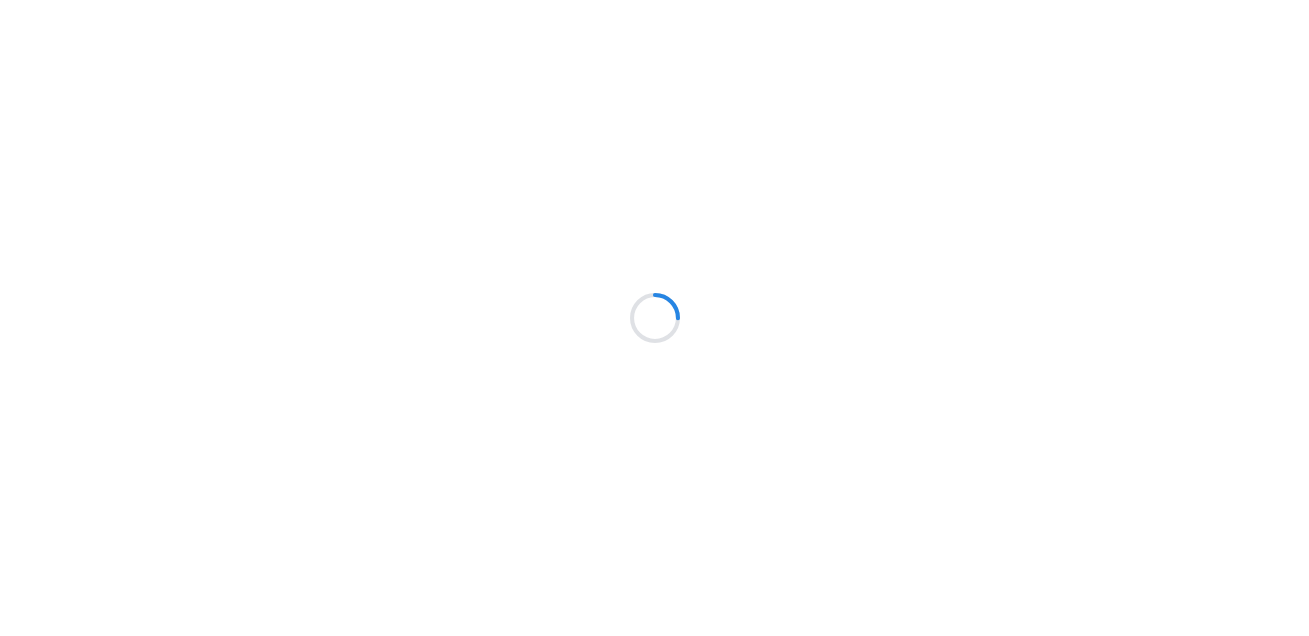 scroll, scrollTop: 0, scrollLeft: 0, axis: both 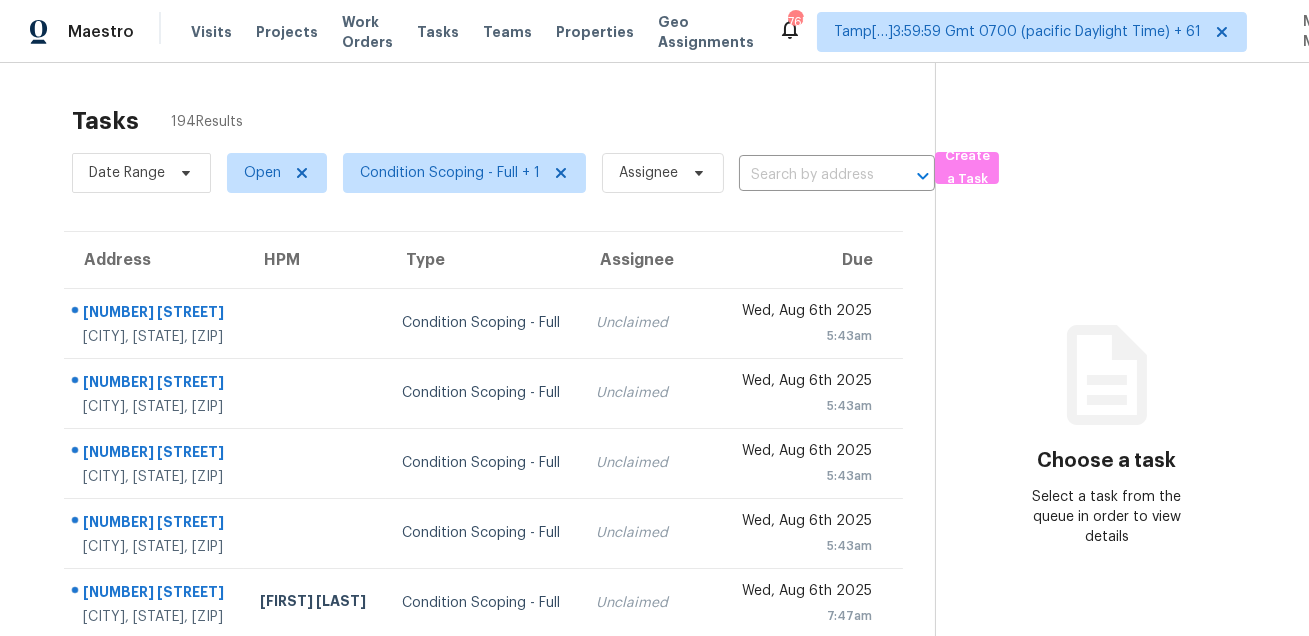click on "Tasks 194  Results" at bounding box center (503, 121) 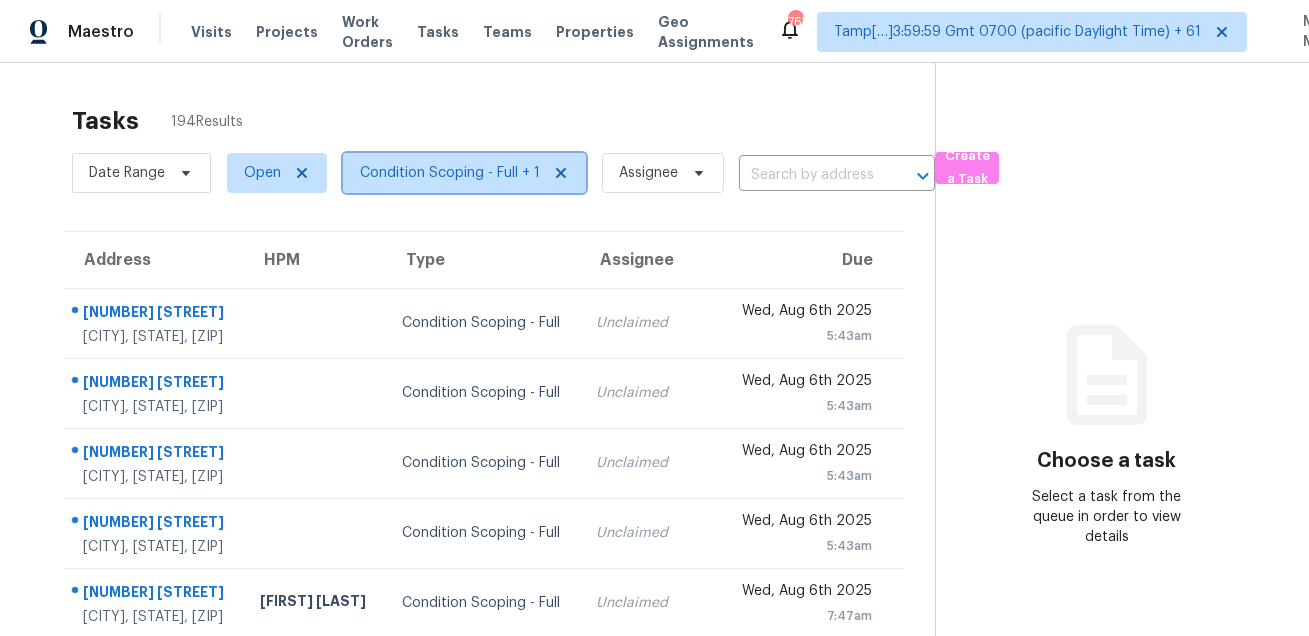 click on "Condition Scoping - Full + 1" at bounding box center (450, 173) 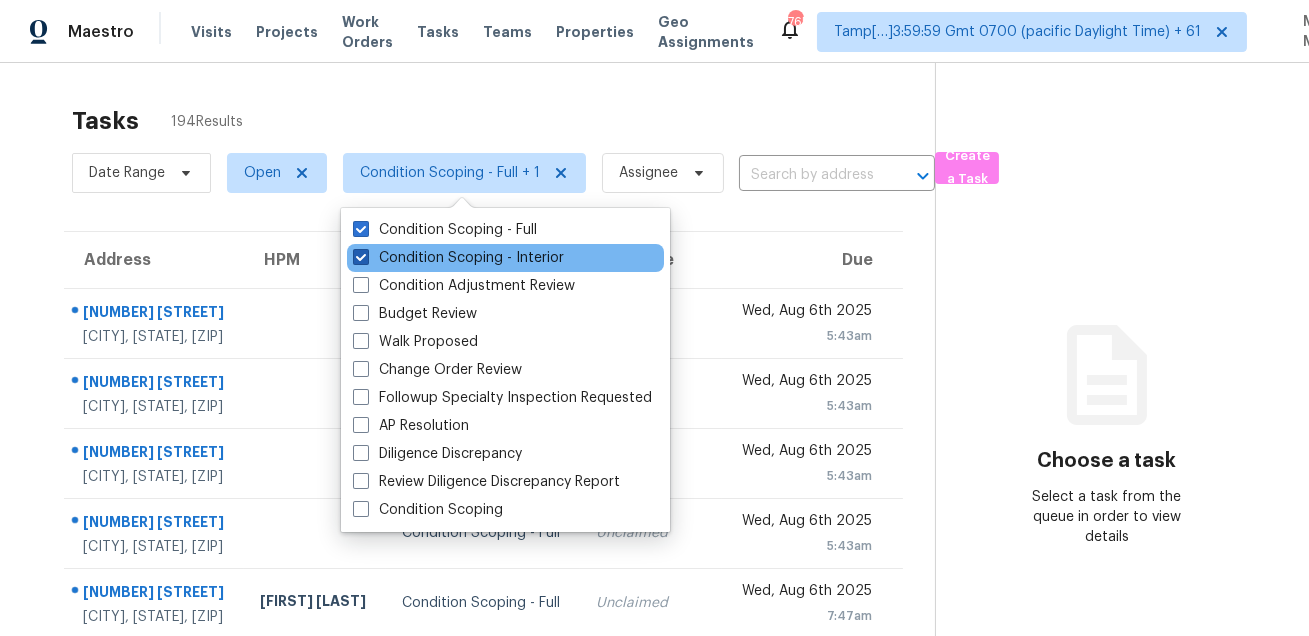 click on "Condition Scoping - Interior" at bounding box center (458, 258) 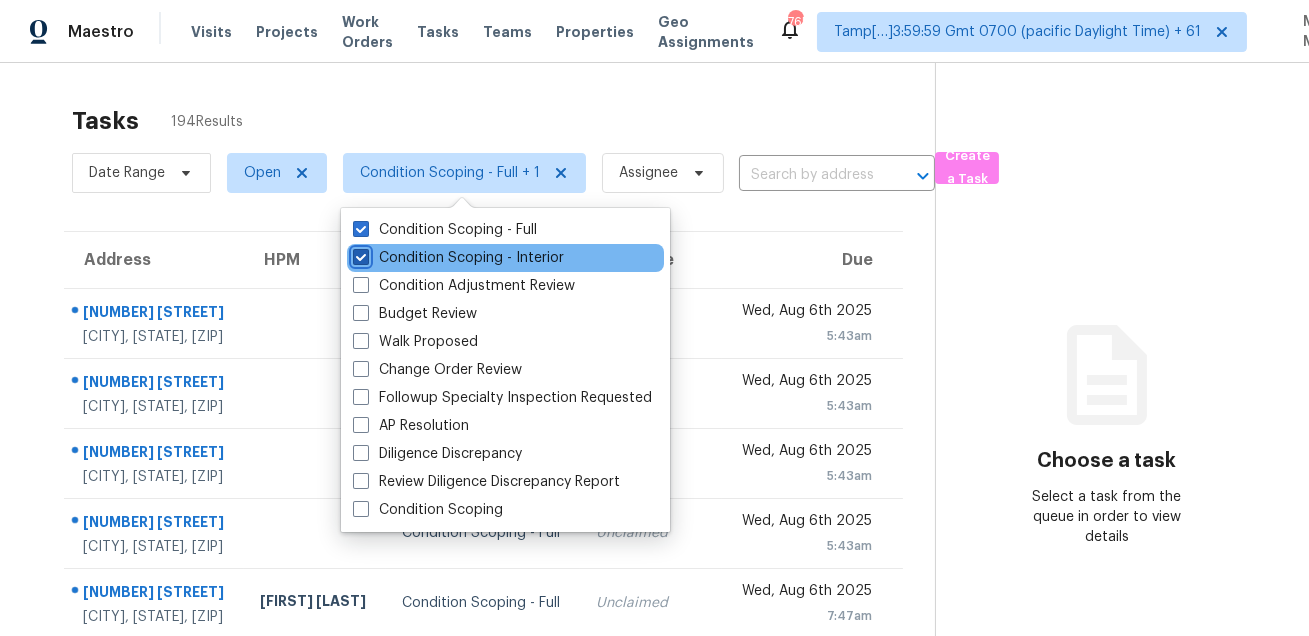 click on "Condition Scoping - Interior" at bounding box center (359, 254) 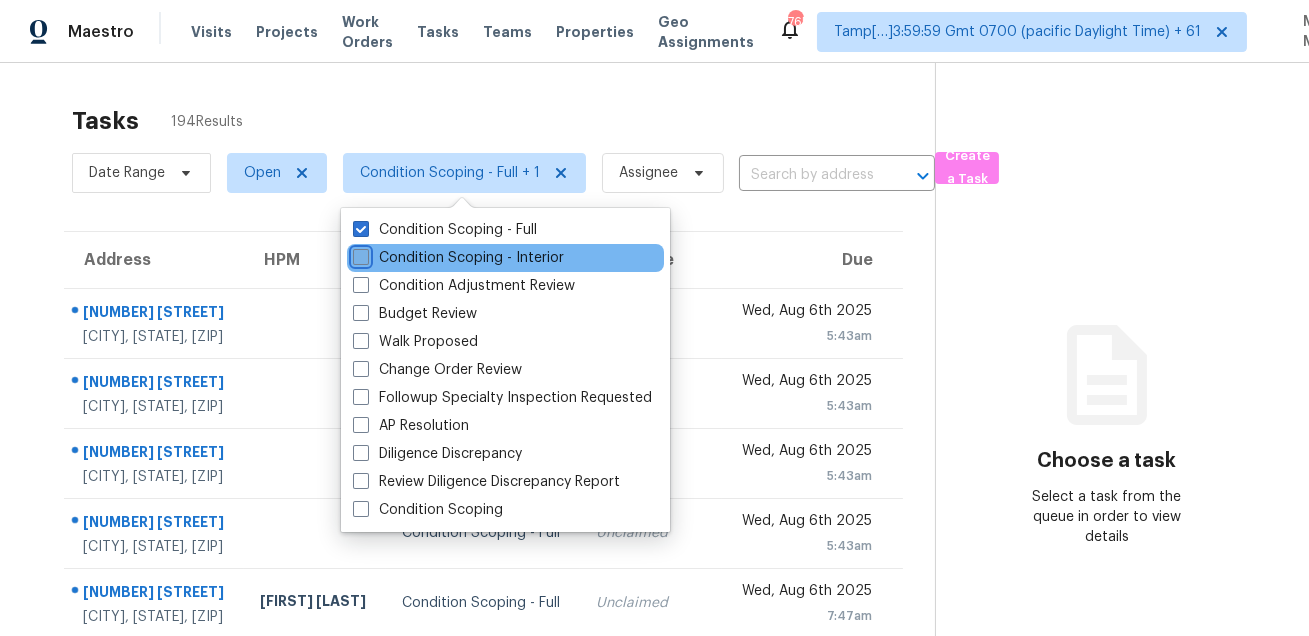 checkbox on "false" 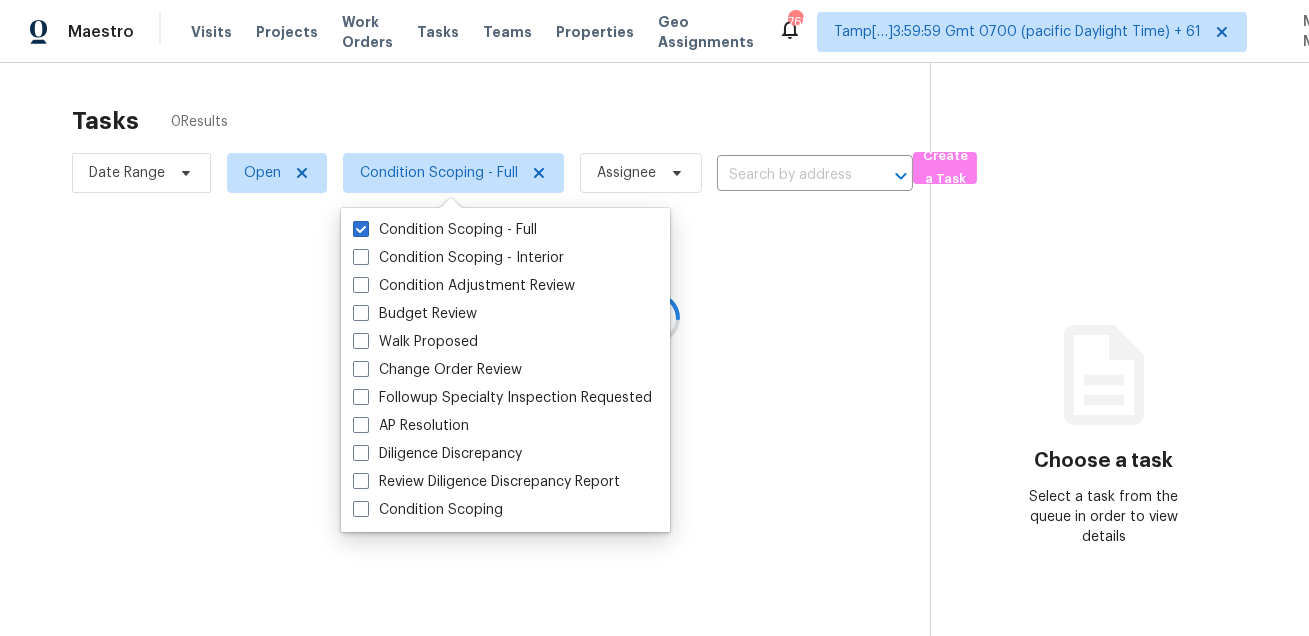 click at bounding box center (654, 318) 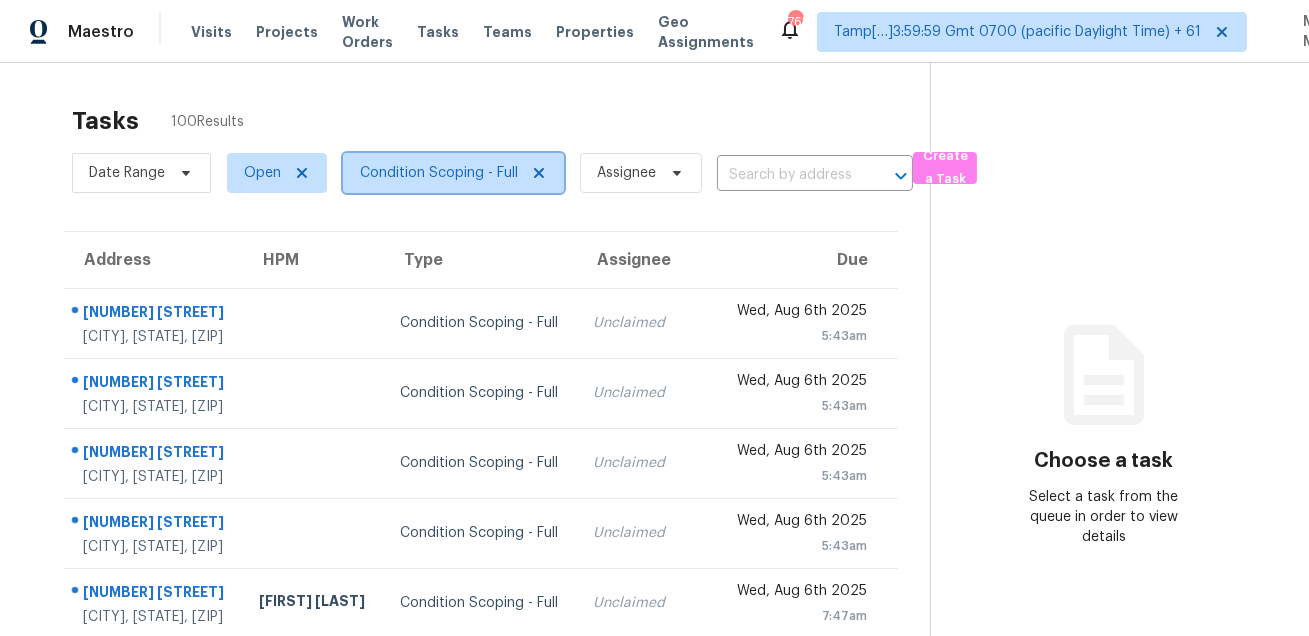 click on "Condition Scoping - Full" at bounding box center [439, 173] 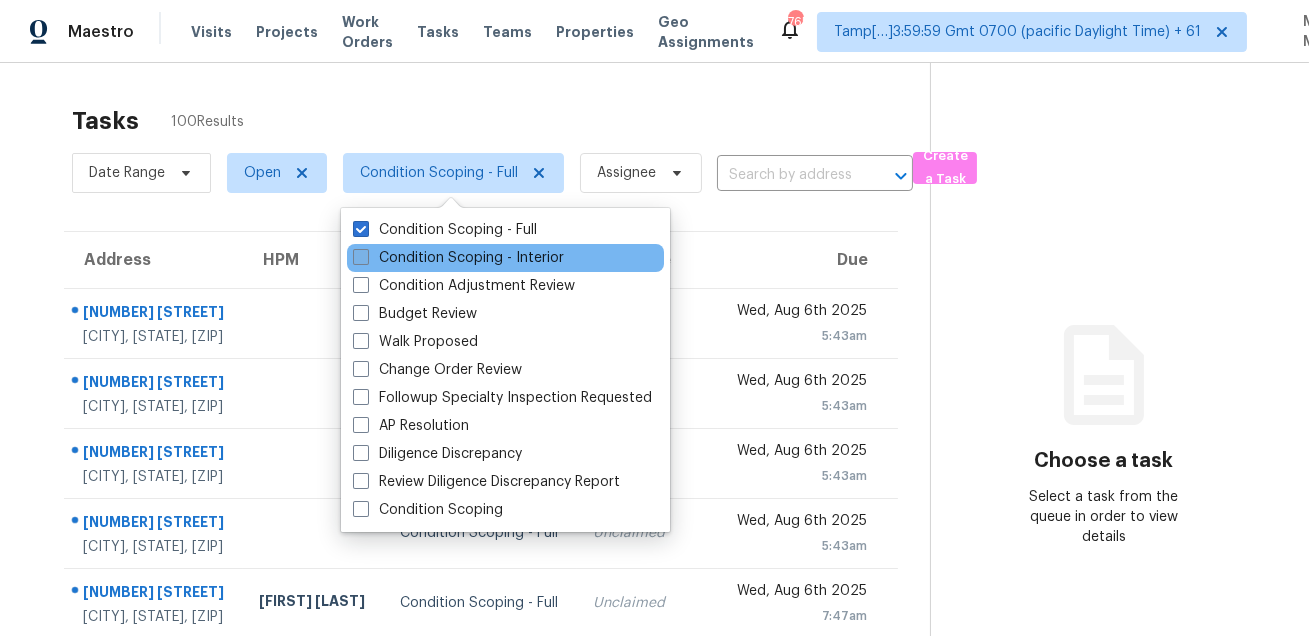 click on "Condition Scoping - Interior" at bounding box center (458, 258) 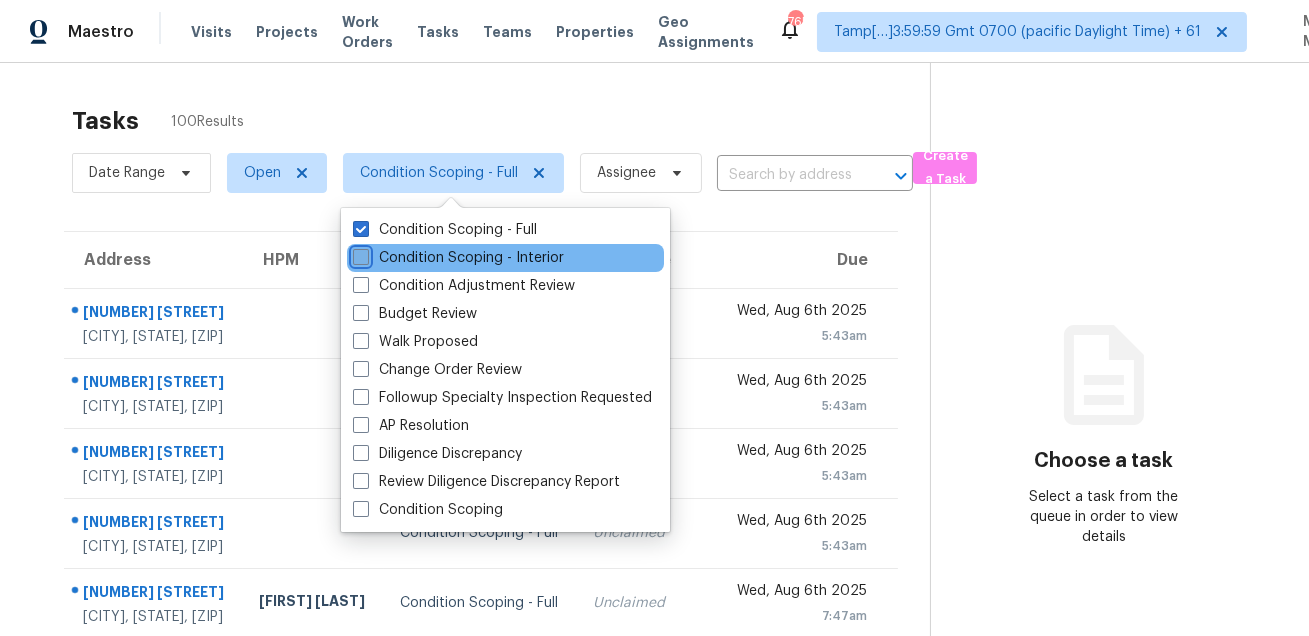 click on "Condition Scoping - Interior" at bounding box center [359, 254] 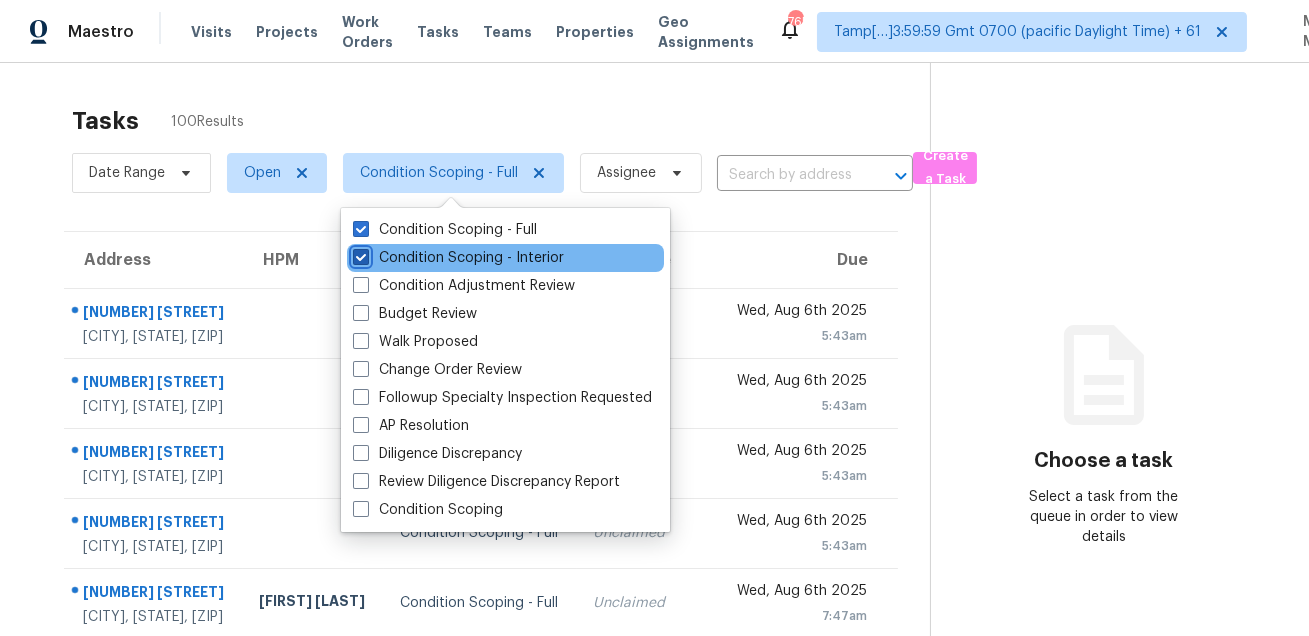 checkbox on "true" 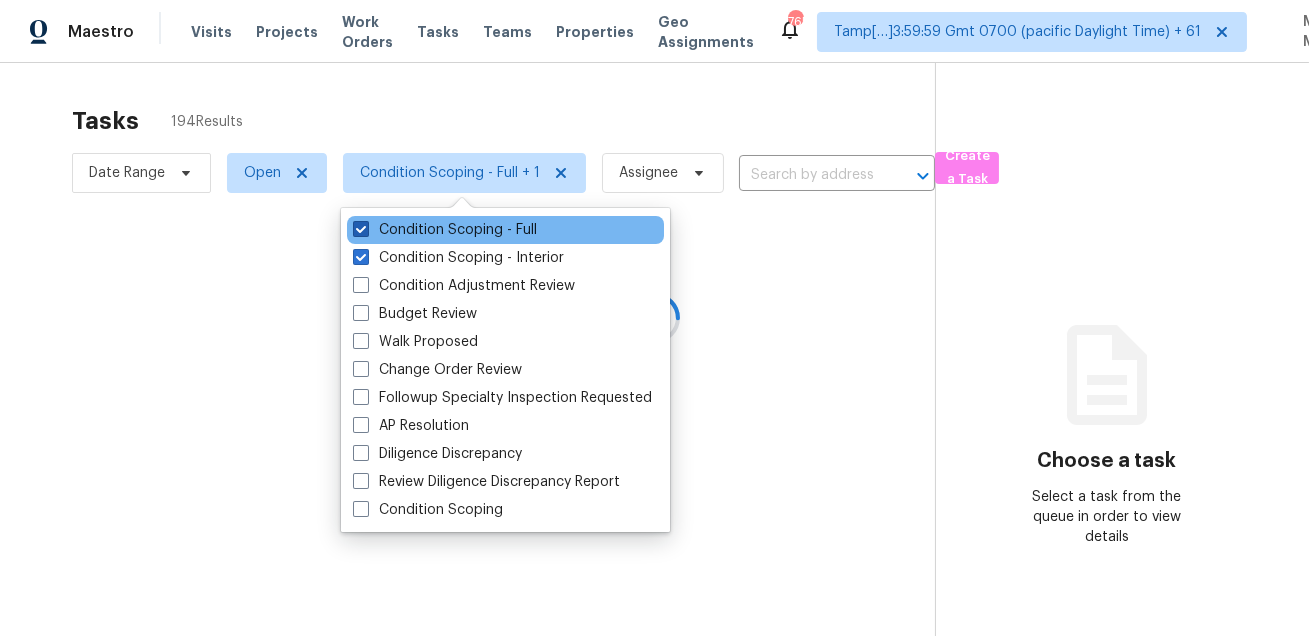 click on "Condition Scoping - Full" at bounding box center (445, 230) 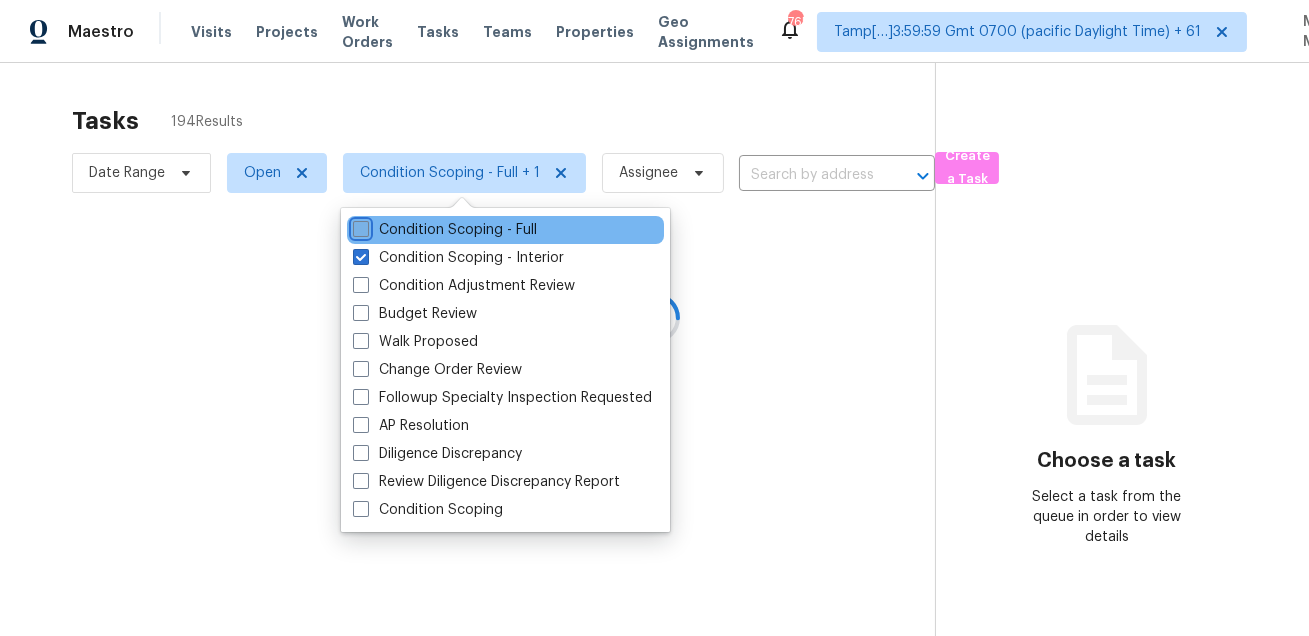 checkbox on "false" 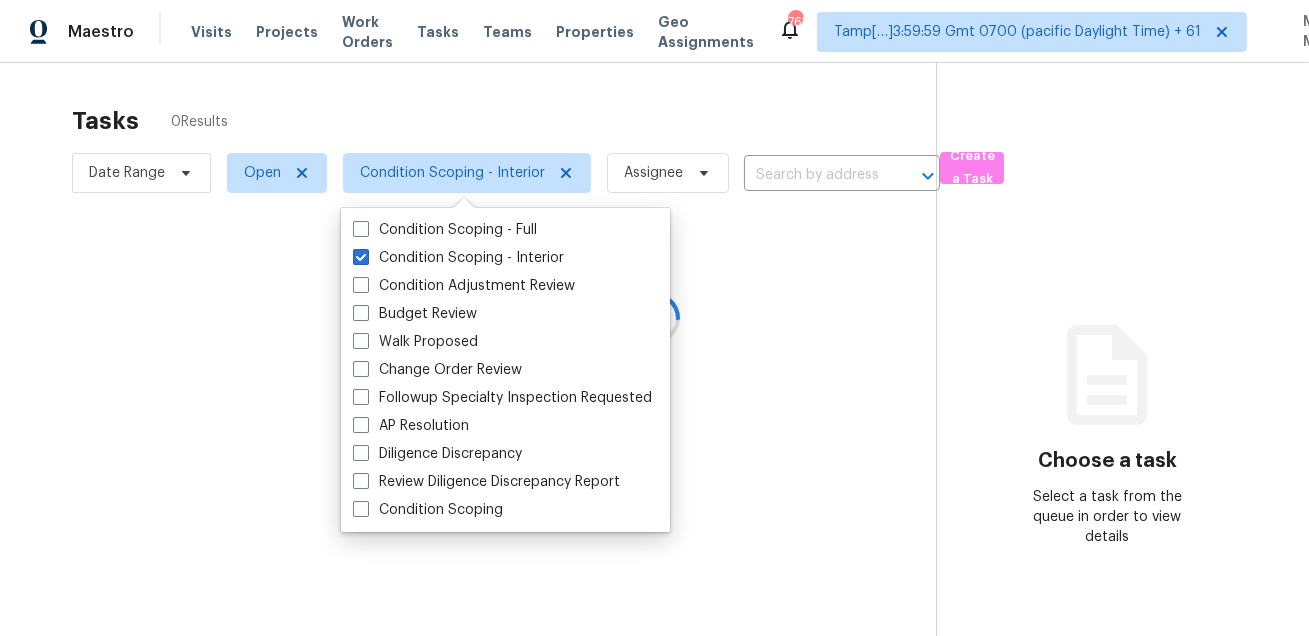 click at bounding box center (654, 318) 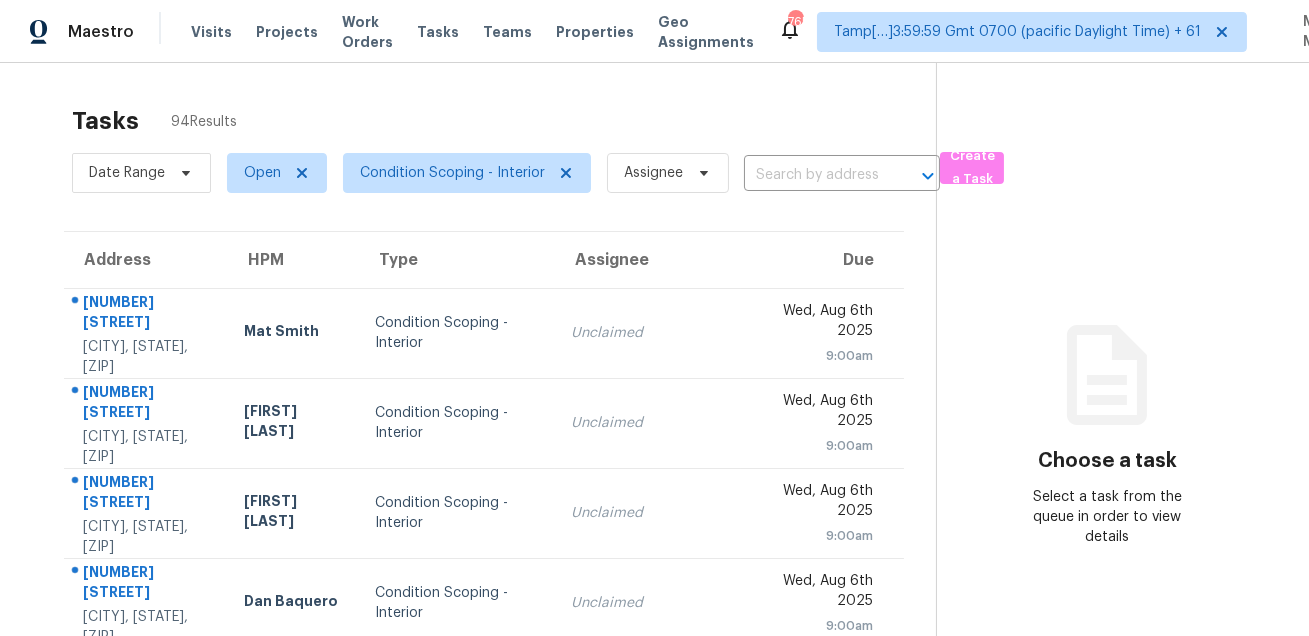 click on "Tasks 94  Results" at bounding box center (504, 121) 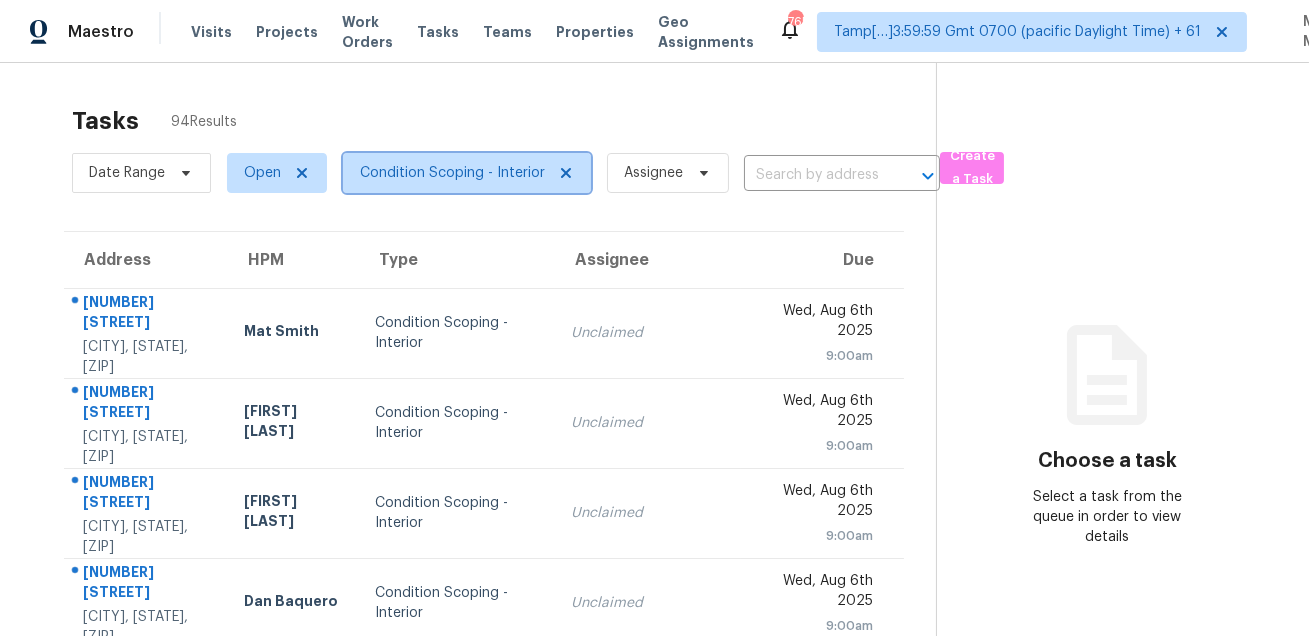 click on "Condition Scoping - Interior" at bounding box center (452, 173) 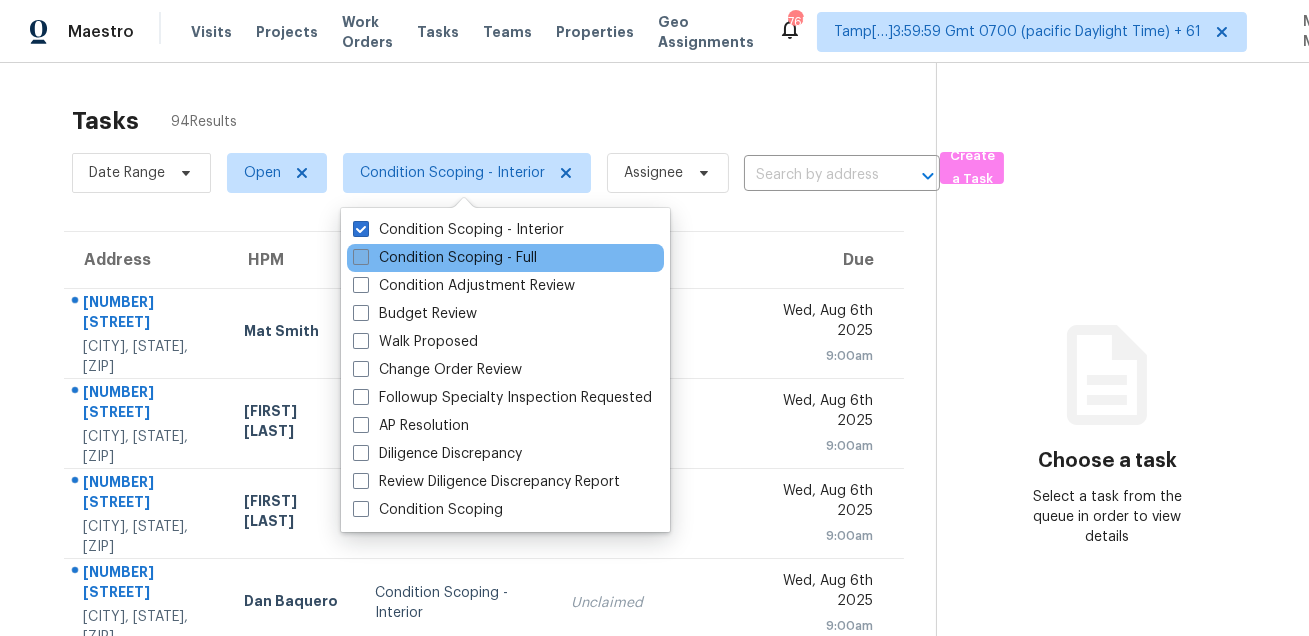 click on "Condition Scoping - Full" at bounding box center [445, 258] 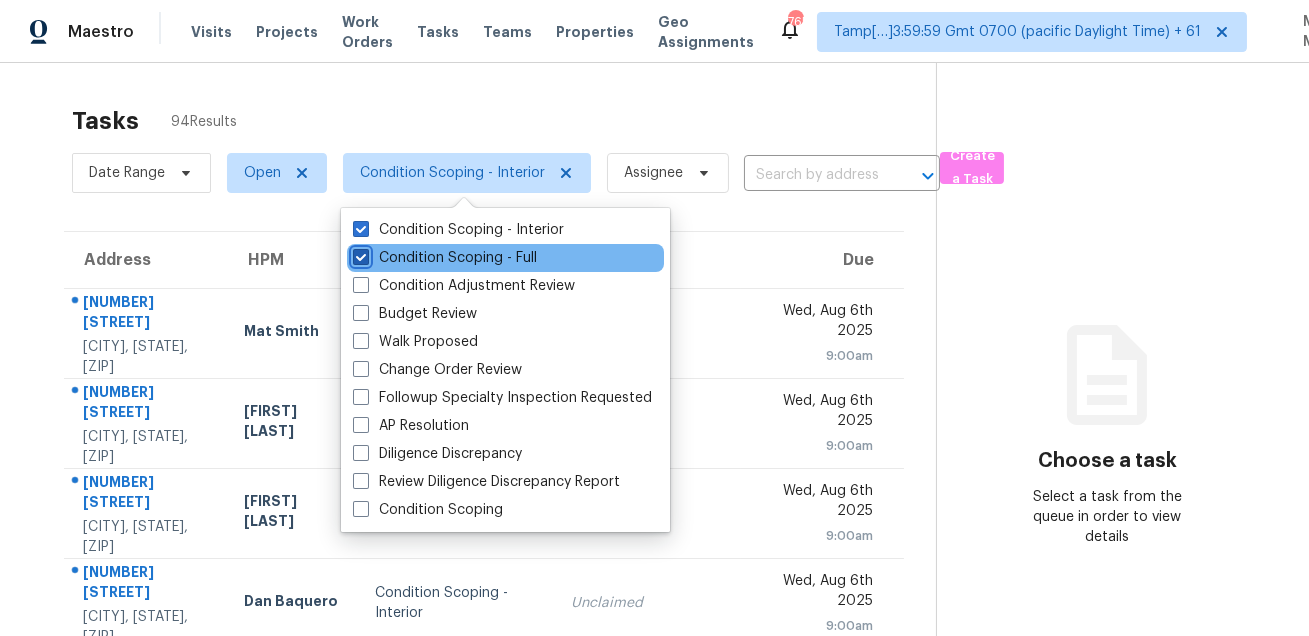 checkbox on "true" 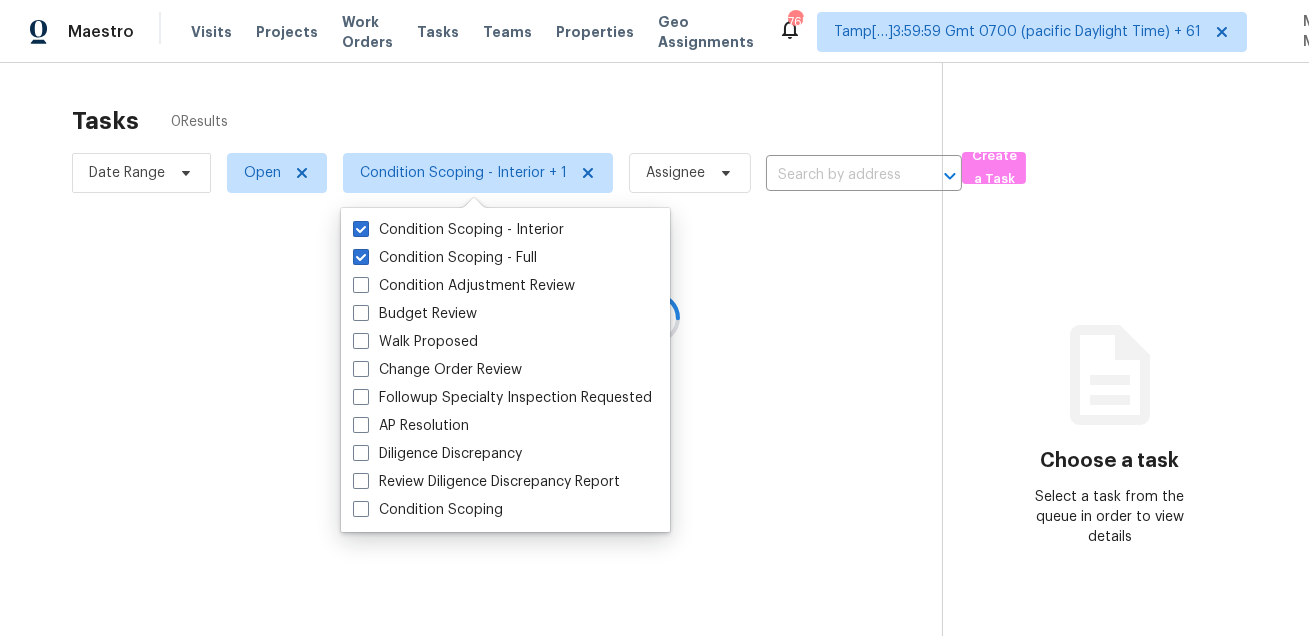 click at bounding box center (654, 318) 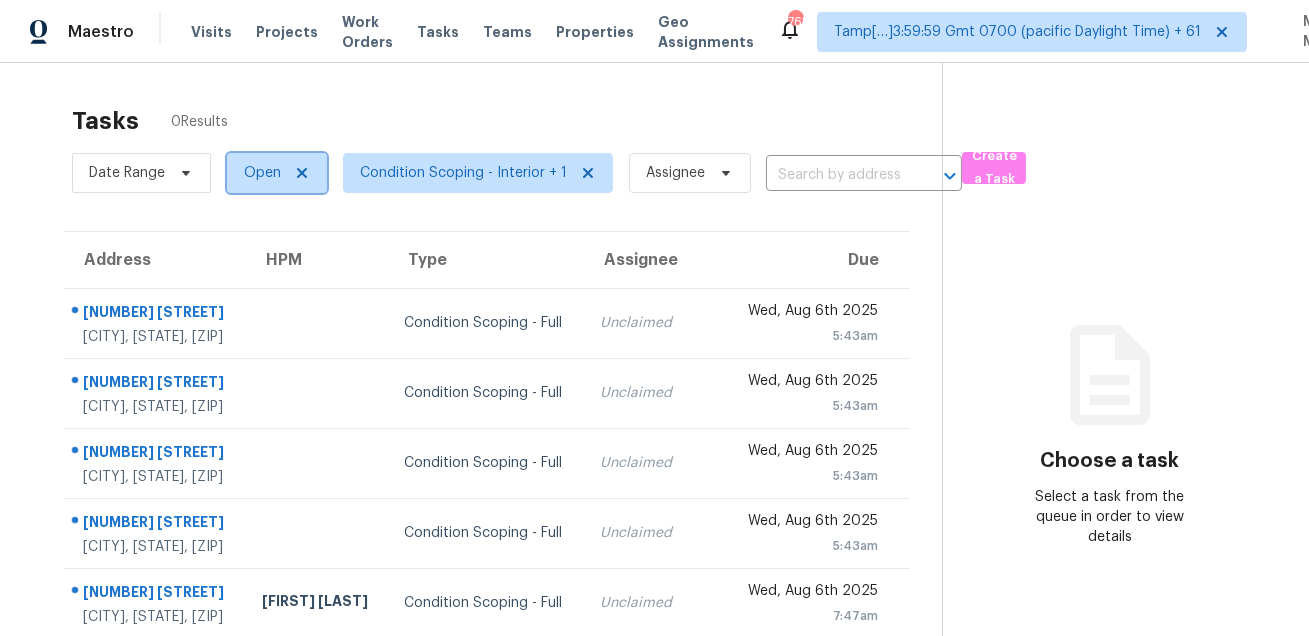 click on "Open" at bounding box center (262, 173) 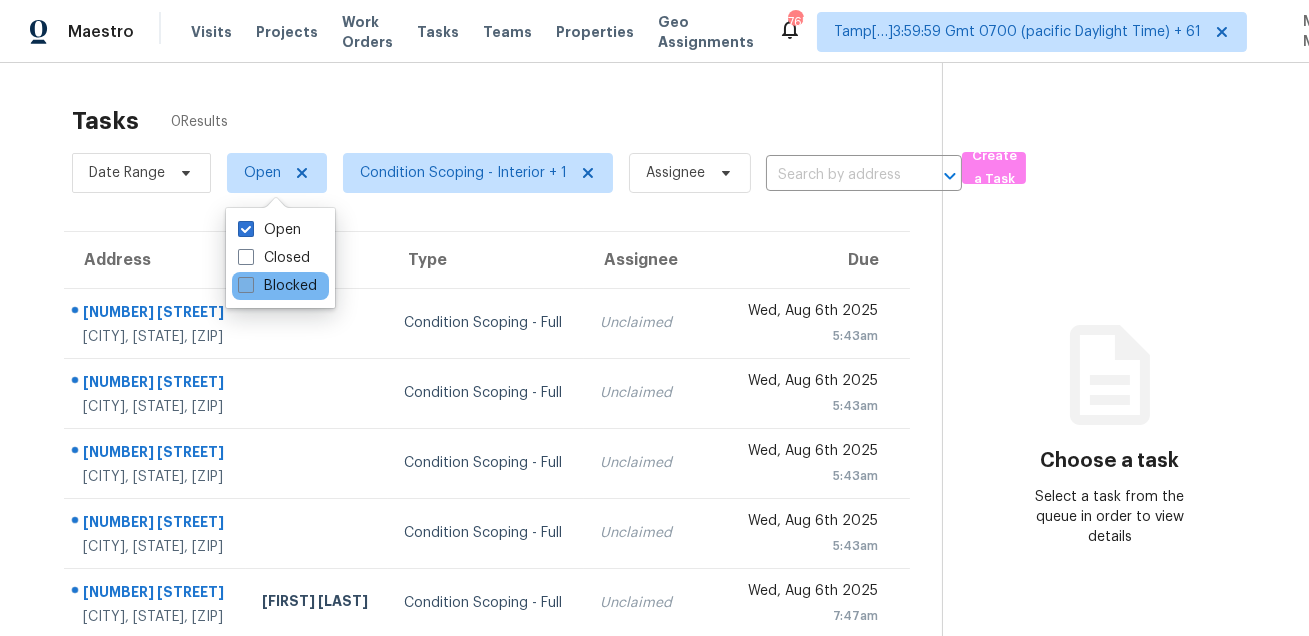 click on "Blocked" at bounding box center (277, 286) 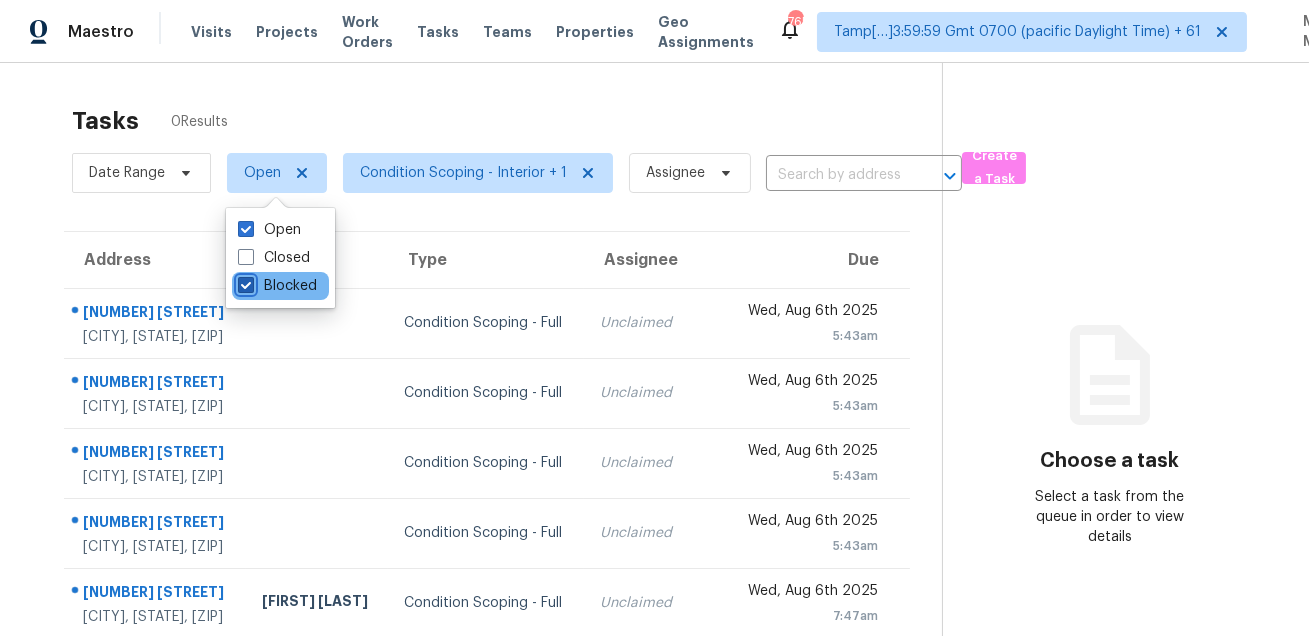 checkbox on "true" 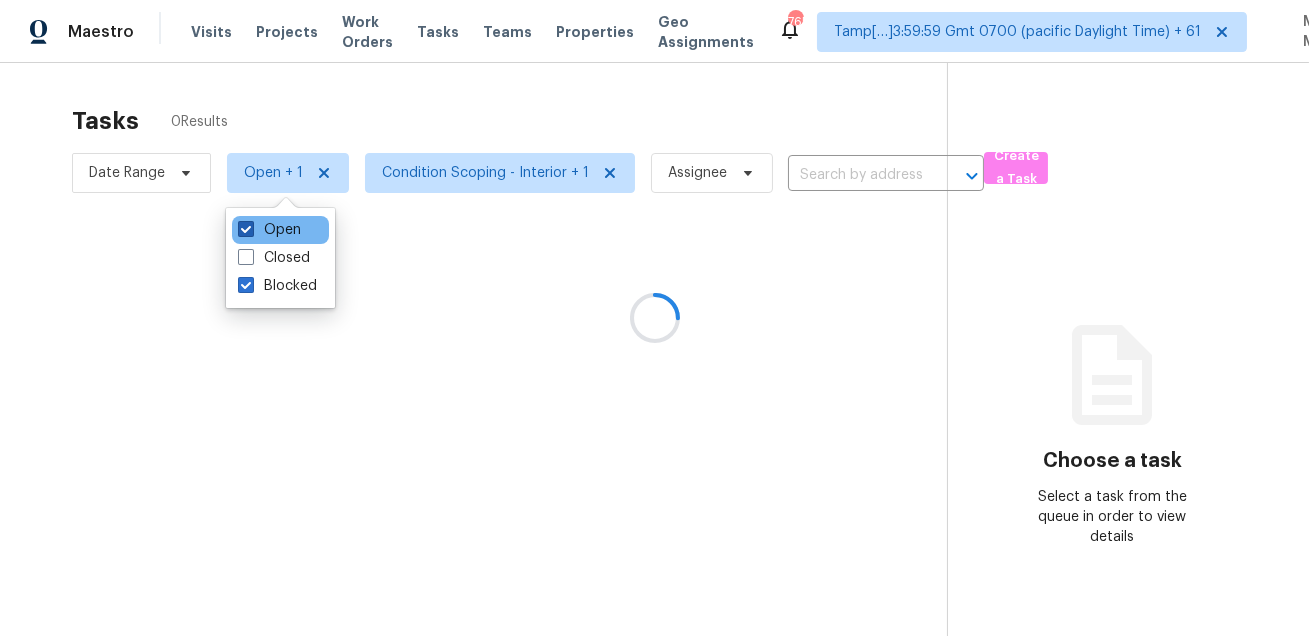 click on "Open" at bounding box center (269, 230) 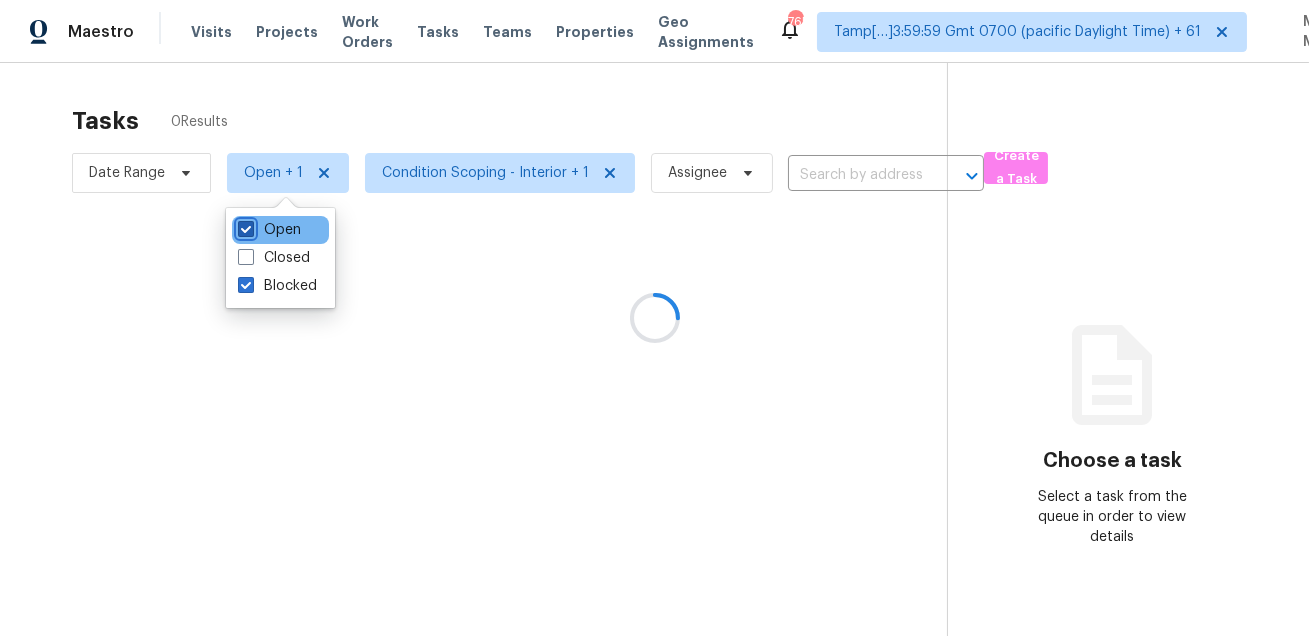 click on "Open" at bounding box center (244, 226) 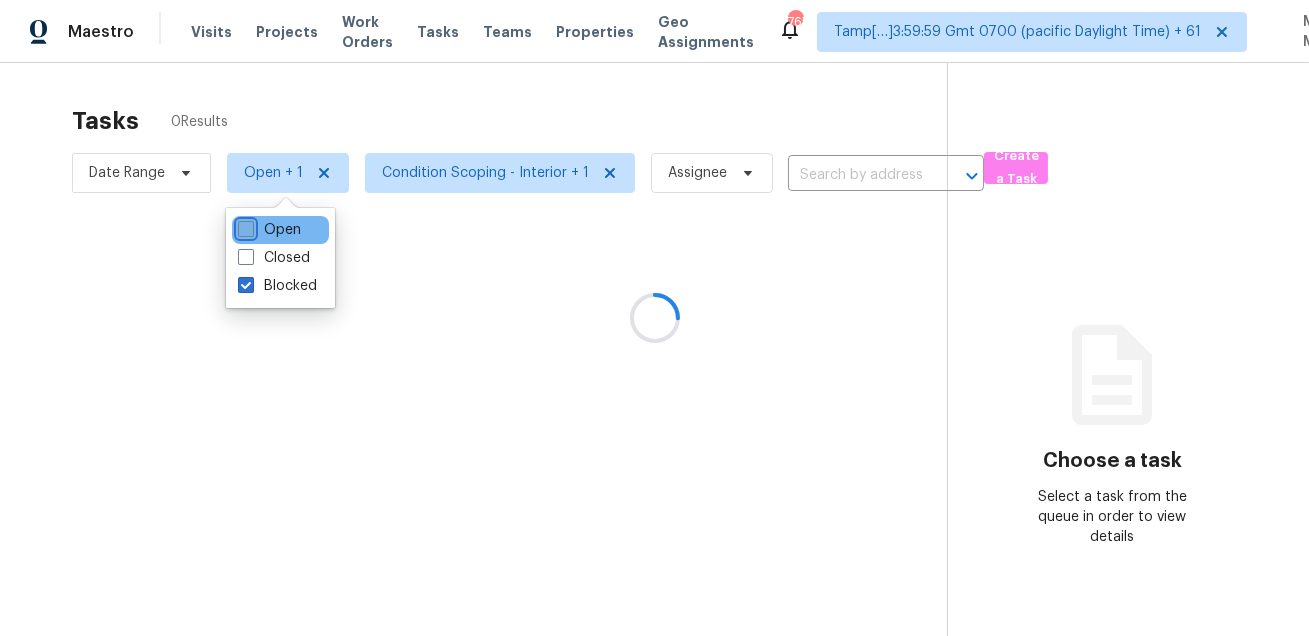 checkbox on "false" 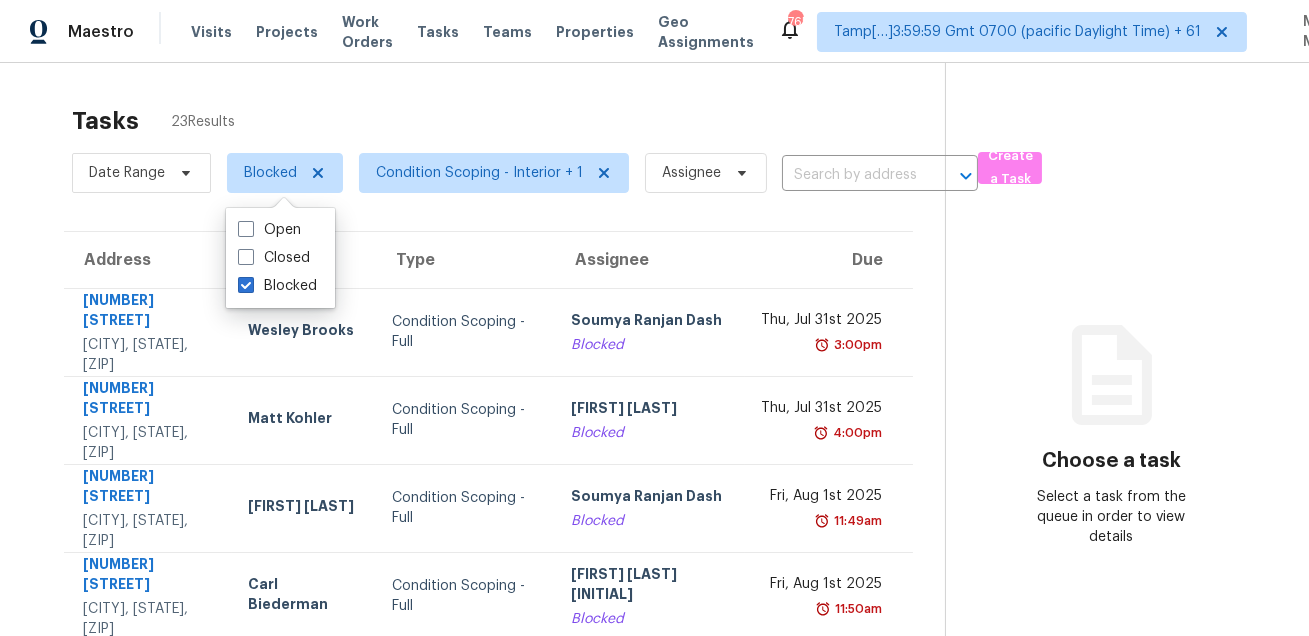 click on "Tasks 23 Results Date Range Blocked Condition Scoping - Interior + 1 Assignee Create a Task Address HPM Type Assignee Due [NUMBER] [STREET] [CITY], [STATE], [ZIP] [FIRST] [LAST] Condition Scoping - Full [FIRST] [LAST] [INITIAL] Blocked [DATE] [TIME] [NUMBER] [STREET] [CITY], [STATE], [ZIP] [FIRST] [LAST] Condition Scoping - Full [FIRST] [LAST] Blocked [DATE] [TIME] [NUMBER] [STREET] [CITY], [STATE], [ZIP] [FIRST] [LAST] Condition Scoping - Full [FIRST] [LAST] Blocked [DATE] [TIME] [NUMBER] [STREET] [CITY], [STATE], [ZIP] [FIRST] [LAST] Condition Scoping - Full [FIRST] [LAST] Blocked [DATE] [TIME] [NUMBER] [STREET] [CITY], [STATE], [ZIP] [FIRST] [LAST] Condition Scoping - Full [FIRST] [LAST] Blocked [DATE] [TIME] [NUMBER] [STREET] [CITY], [STATE], [ZIP] [FIRST] [LAST] Condition Scoping - Full [FIRST] [LAST] Blocked [DATE] [TIME] [NUMBER] [STREET] [CITY], [STATE], [ZIP] [FIRST] [LAST] Condition Scoping - Full [INITIAL] [LAST] Blocked [DATE] [TIME]" at bounding box center [654, 642] 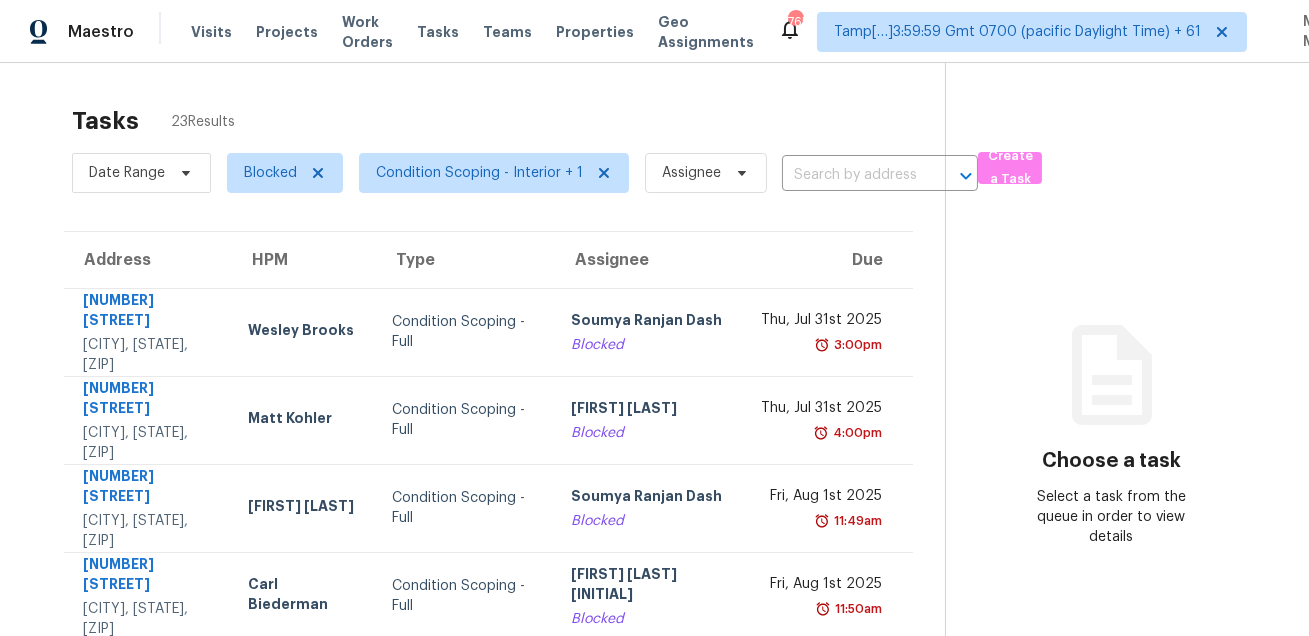click on "Tasks 23  Results" at bounding box center (508, 121) 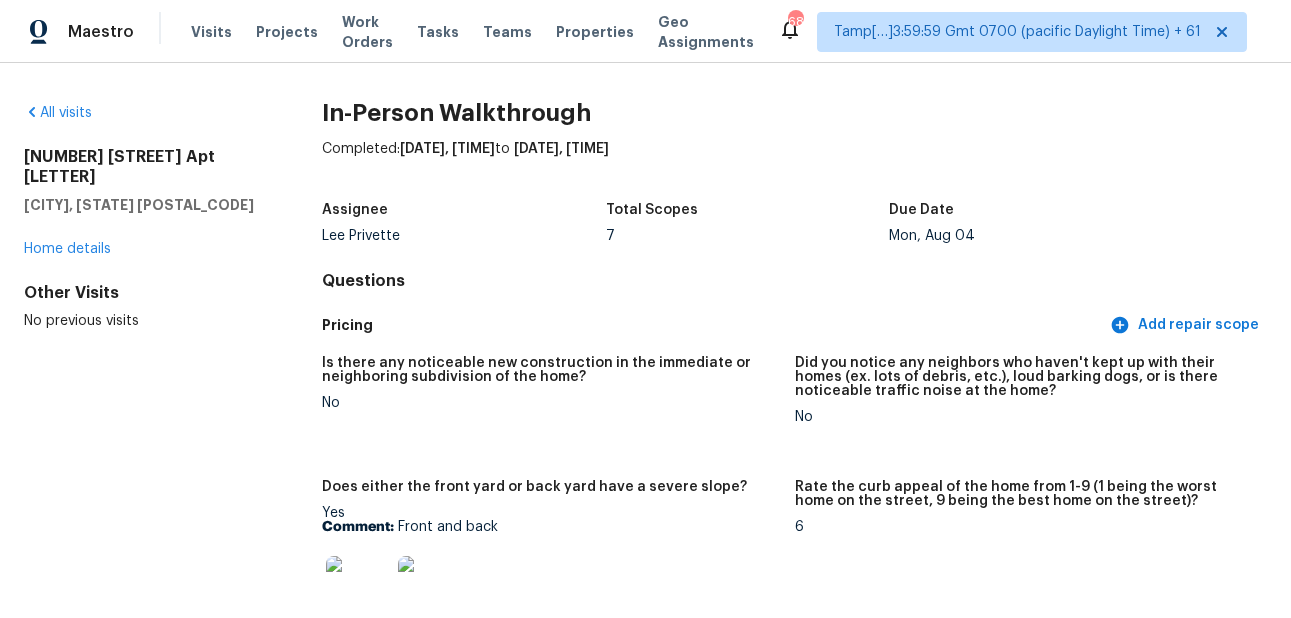 scroll, scrollTop: 0, scrollLeft: 0, axis: both 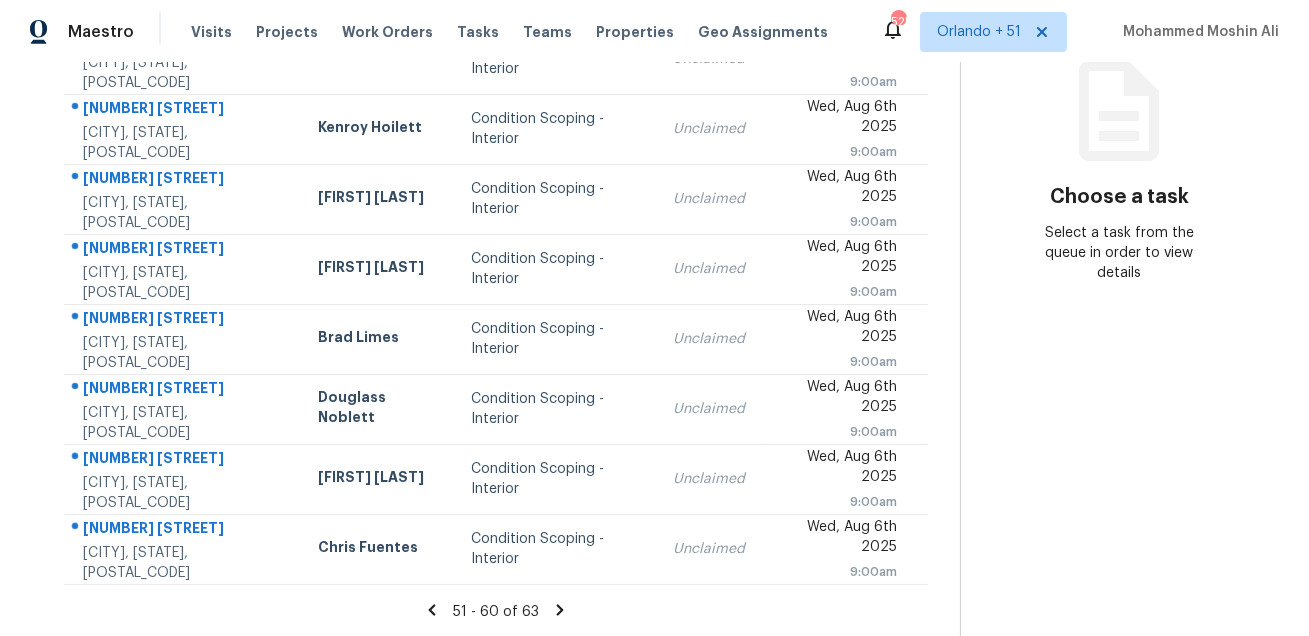click on "[CITY], [STATE], [POSTAL_CODE] [FIRST] [LAST]" at bounding box center (654, 31) 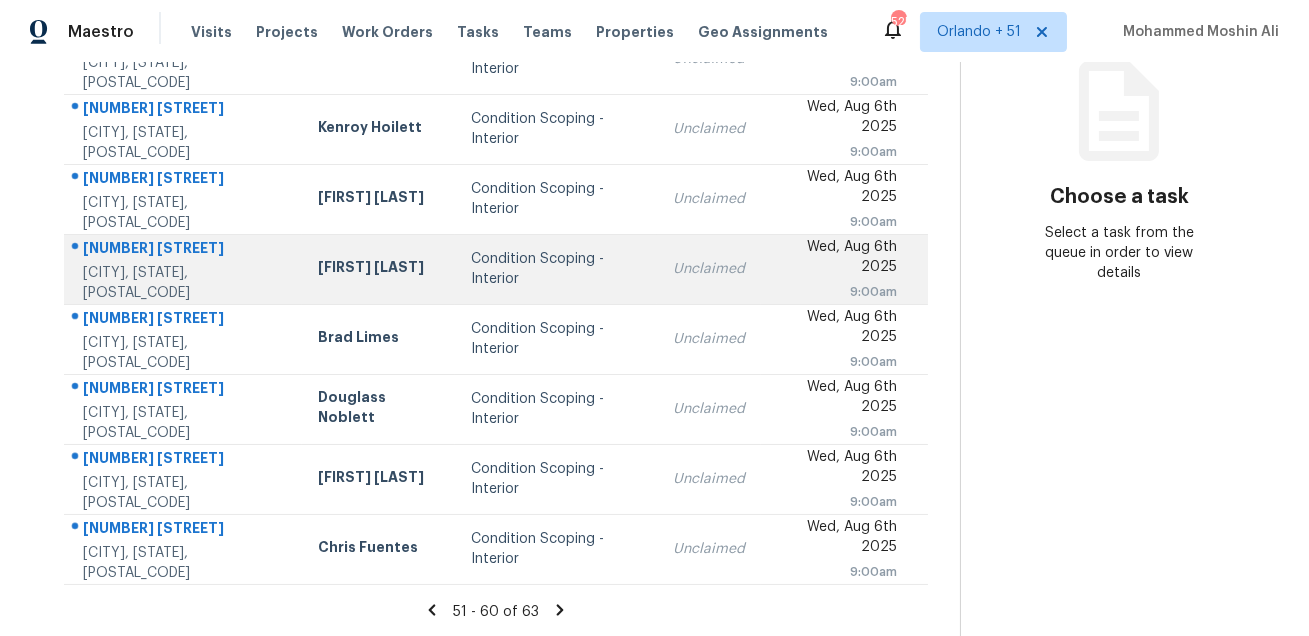 scroll, scrollTop: 0, scrollLeft: 0, axis: both 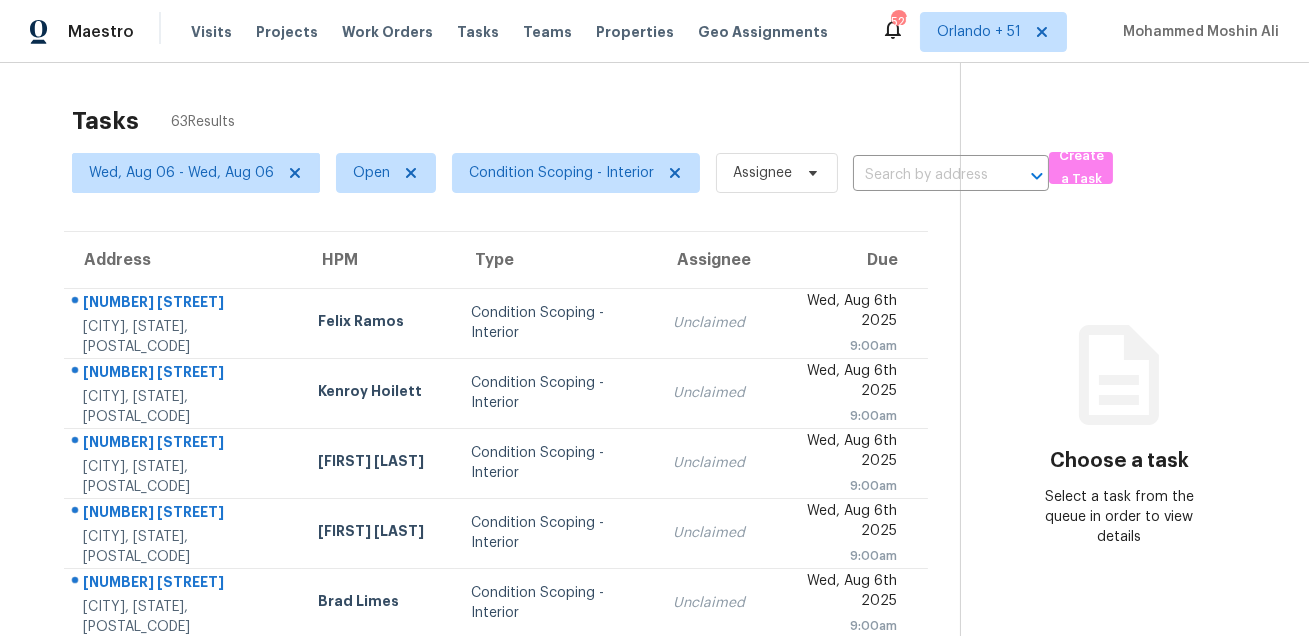 click on "Tasks 63  Results" at bounding box center (516, 121) 